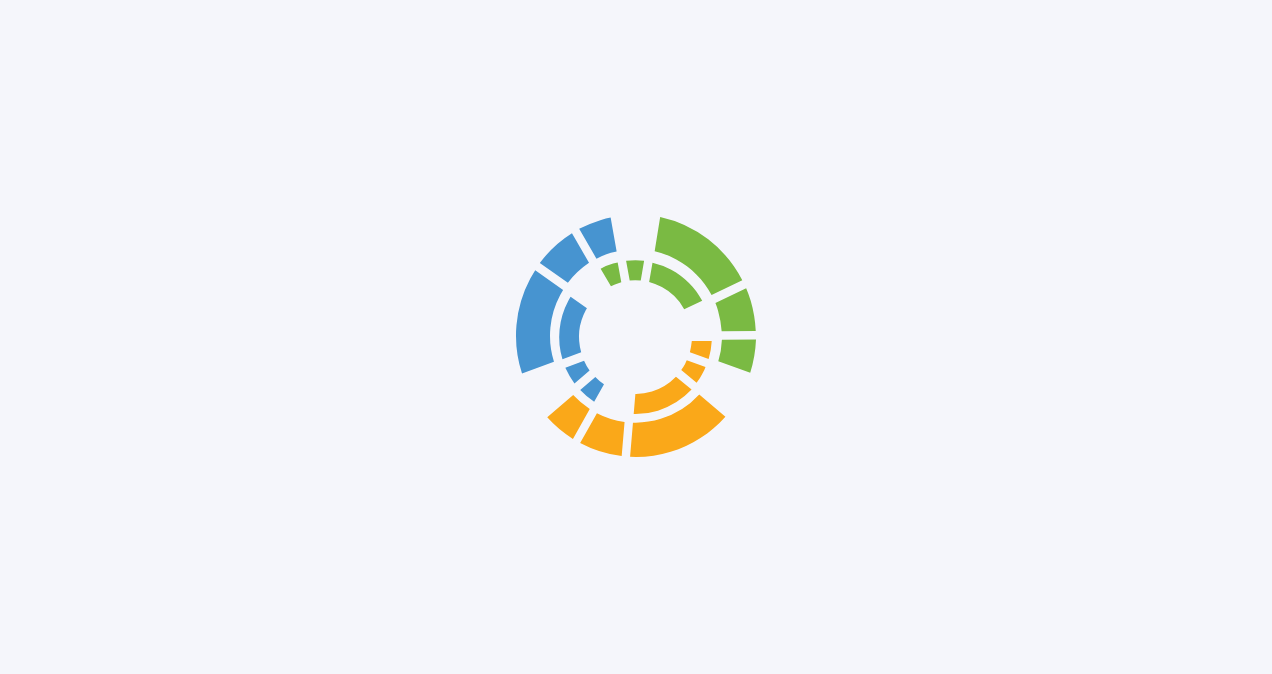 scroll, scrollTop: 0, scrollLeft: 0, axis: both 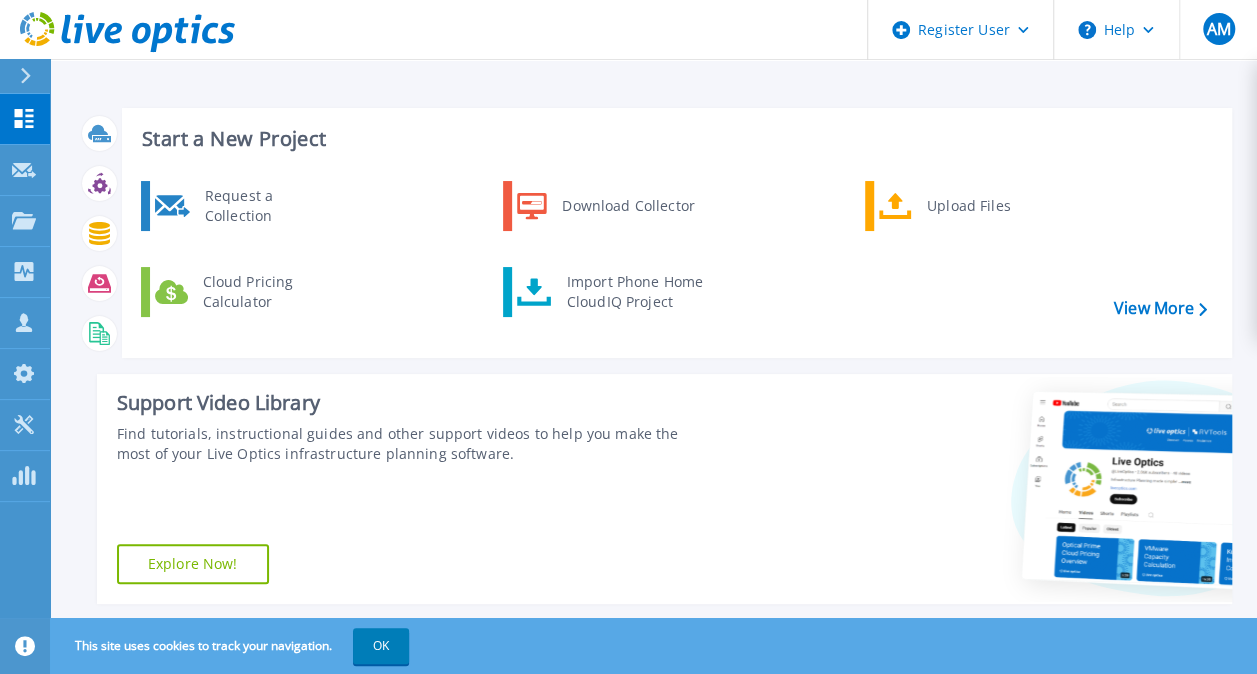 click on "Start a New Project     Request a Collection     Download Collector     Upload Files     Cloud Pricing Calculator     Import Phone Home CloudIQ Project View More  Support Video Library Find tutorials, instructional guides and other support videos to help you make the most of your Live Optics infrastructure planning software. Explore Now!" at bounding box center [654, 356] 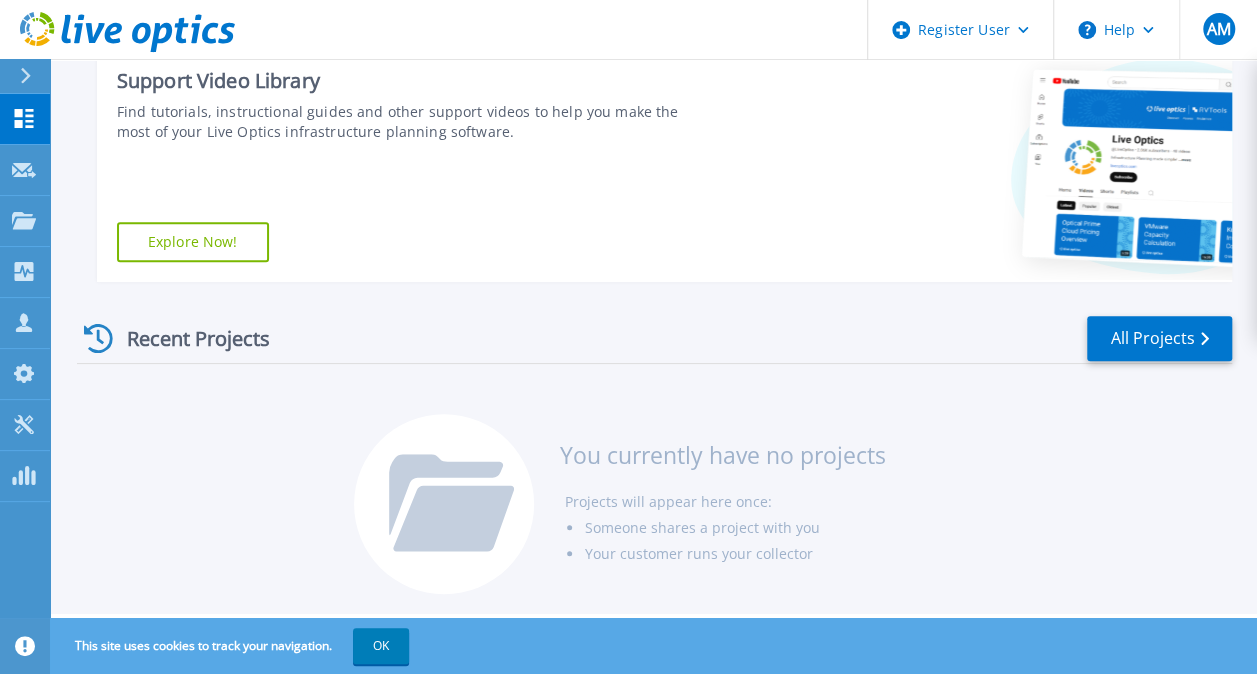 scroll, scrollTop: 0, scrollLeft: 0, axis: both 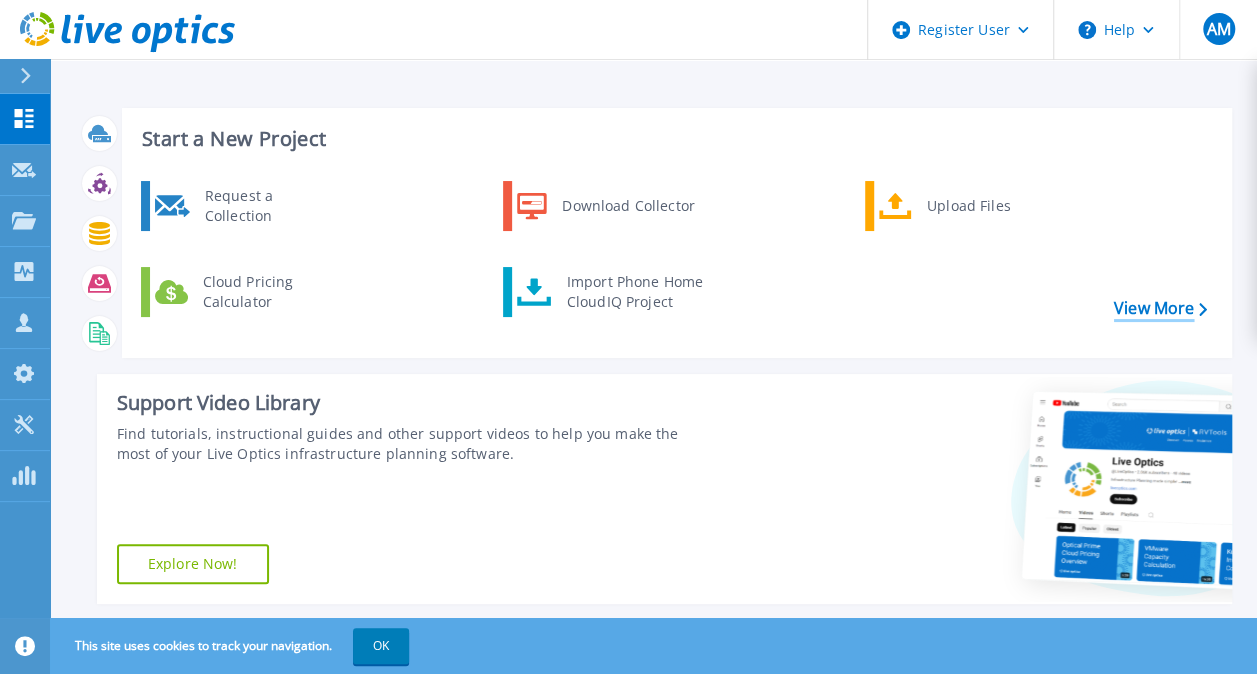 click on "View More" at bounding box center (1160, 308) 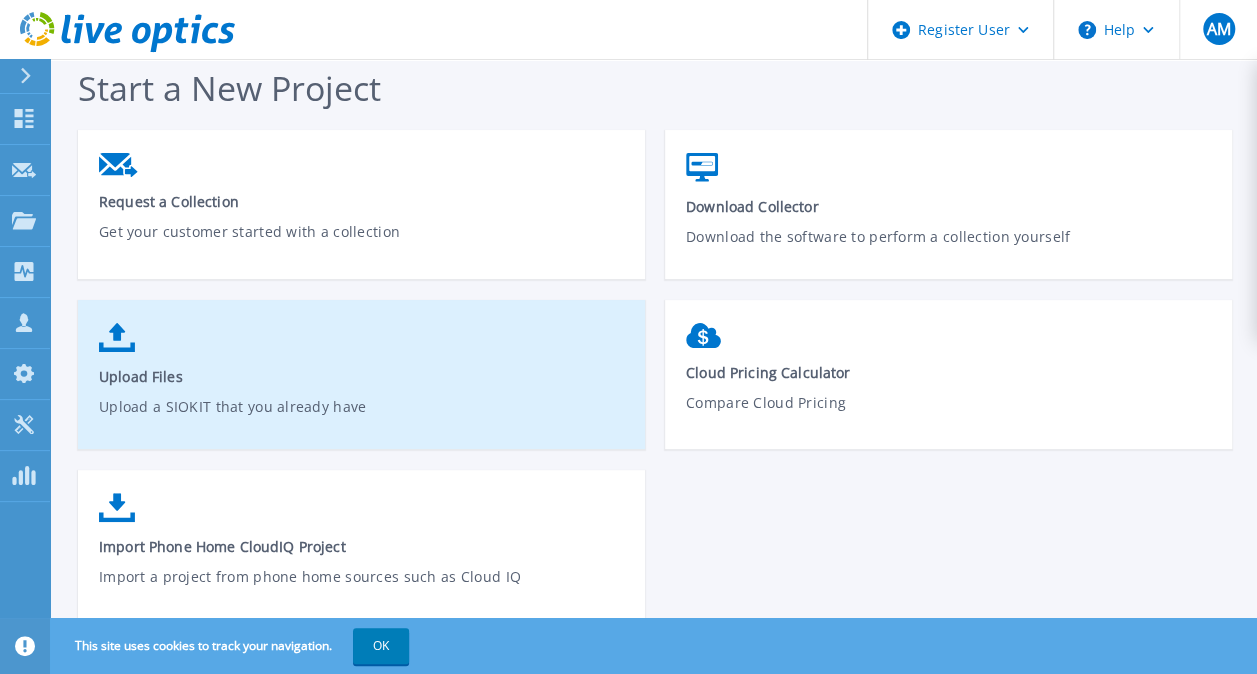 scroll, scrollTop: 0, scrollLeft: 0, axis: both 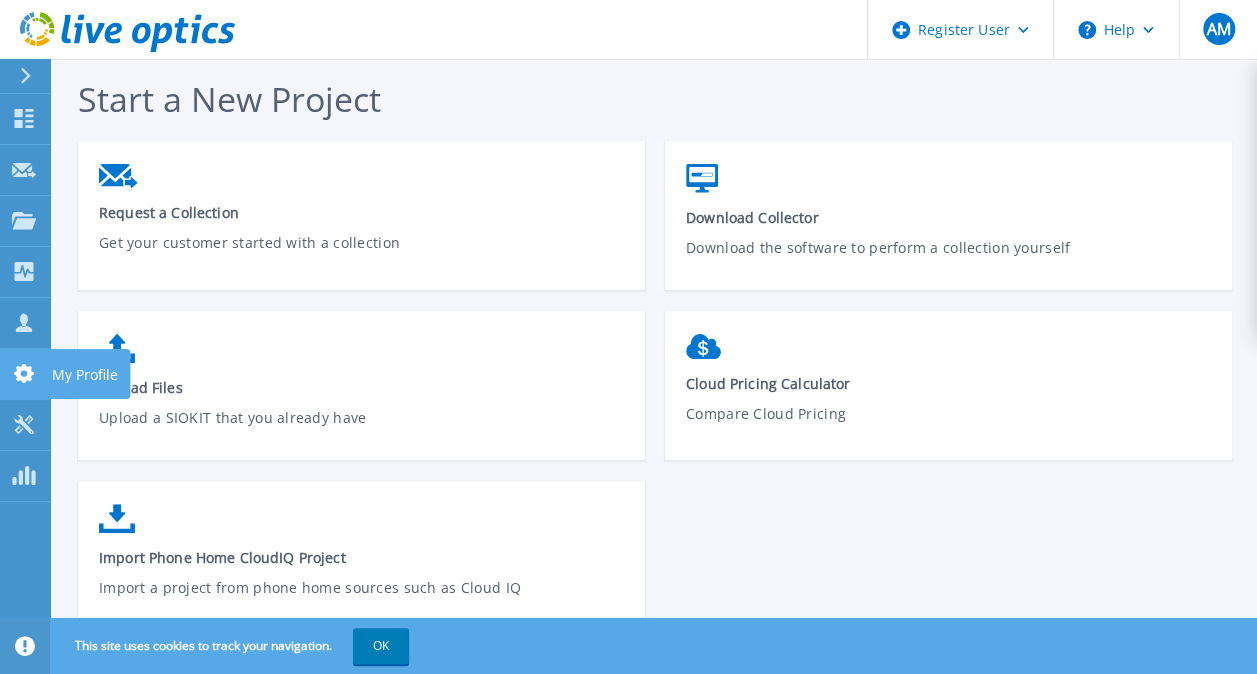 click 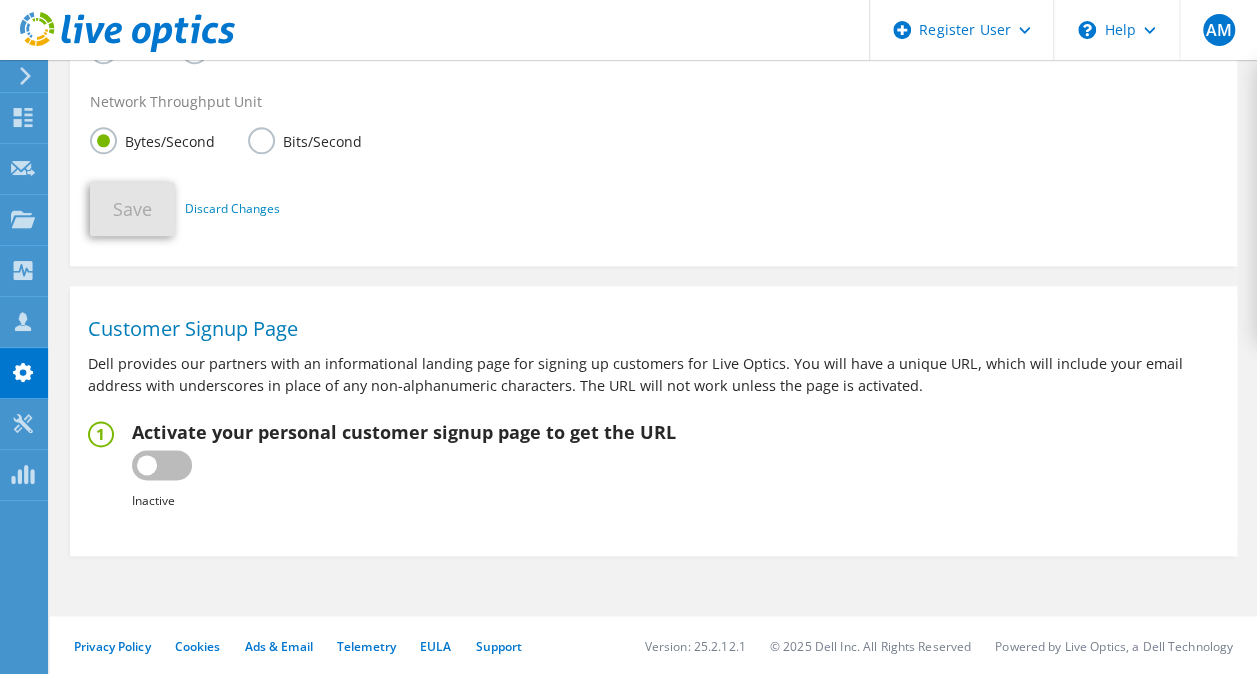 scroll, scrollTop: 1034, scrollLeft: 0, axis: vertical 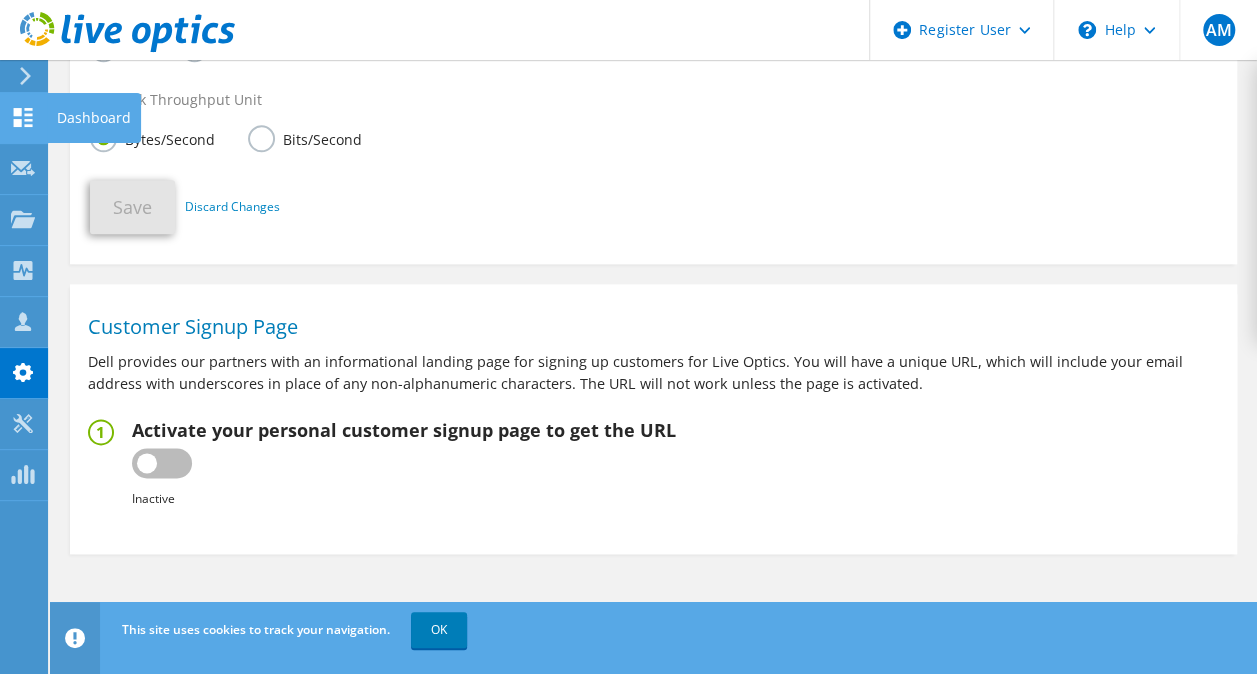 click 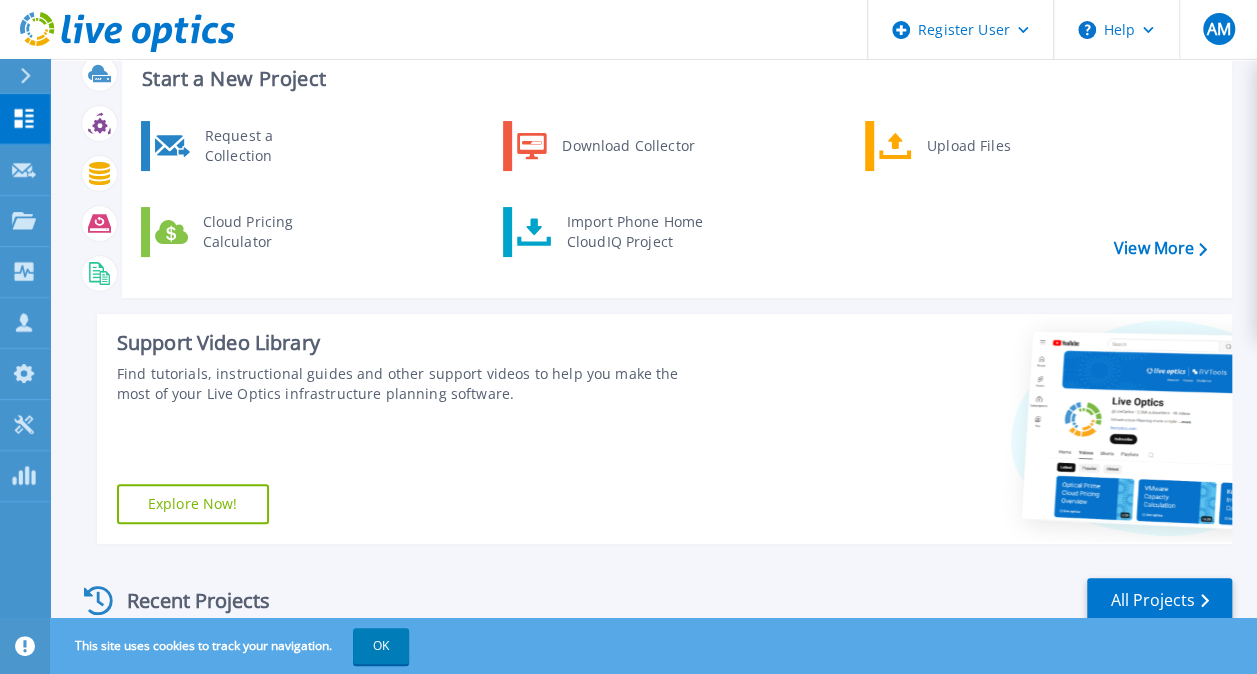scroll, scrollTop: 0, scrollLeft: 0, axis: both 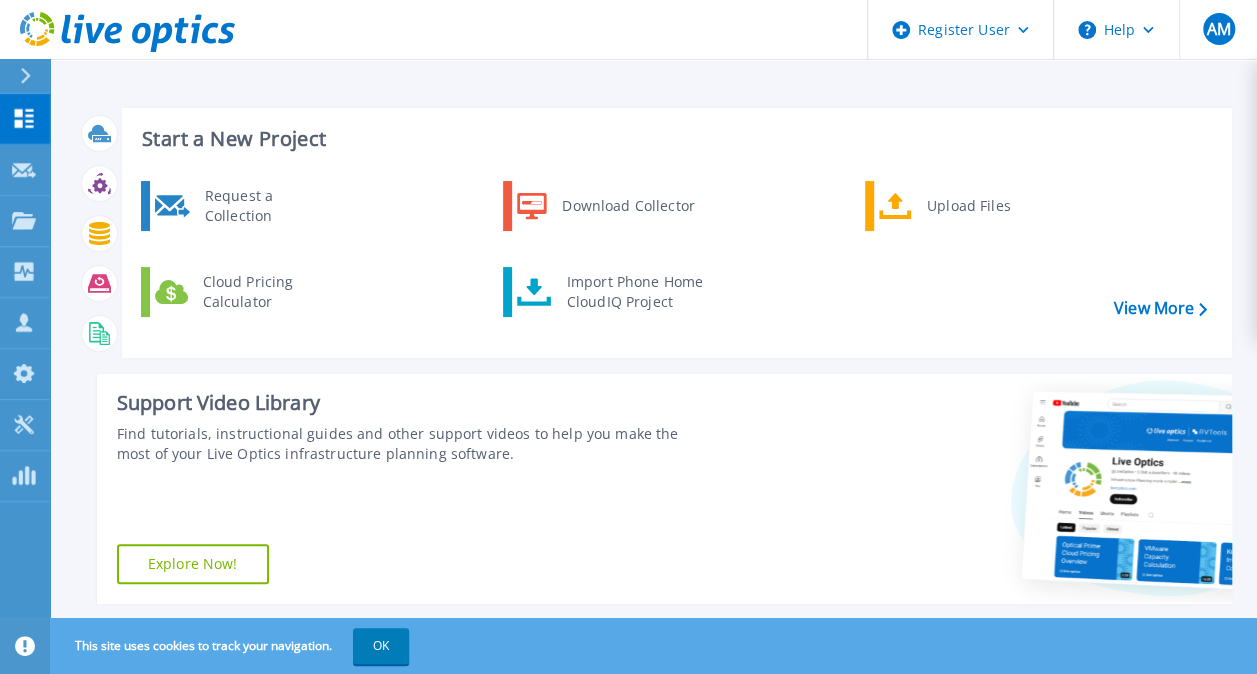 click on "Request a Collection     Download Collector     Upload Files     Cloud Pricing Calculator     Import Phone Home CloudIQ Project" at bounding box center [674, 262] 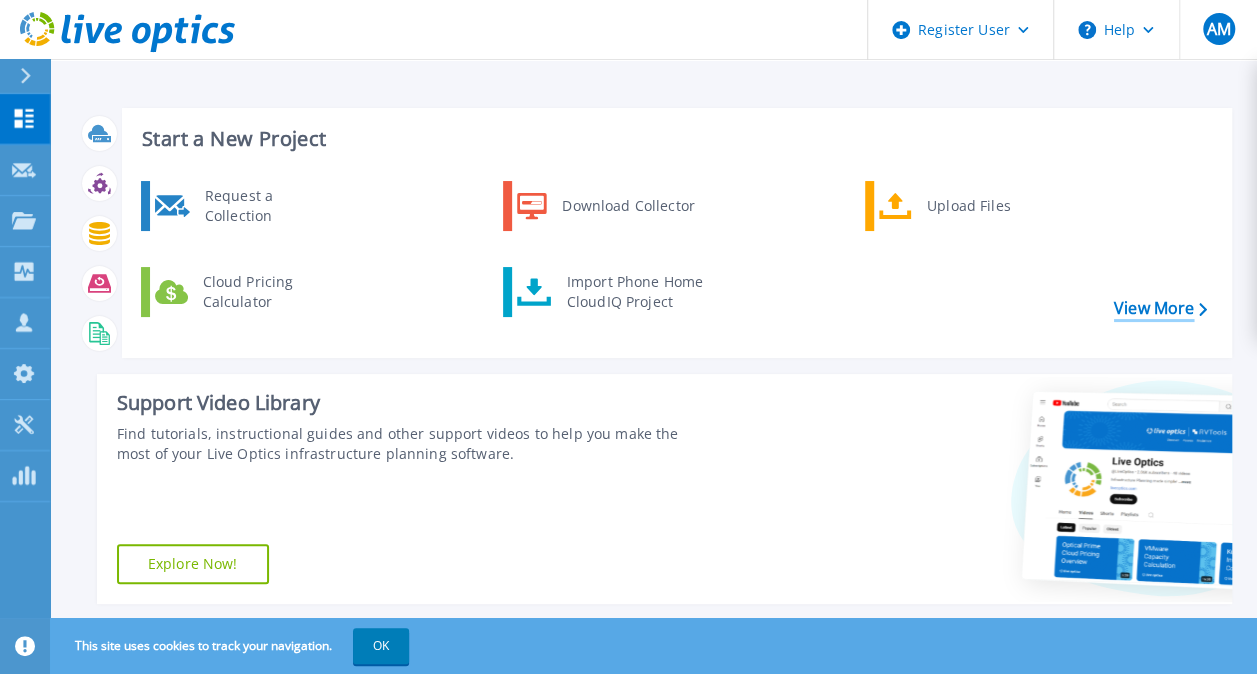 click on "View More" at bounding box center (1160, 308) 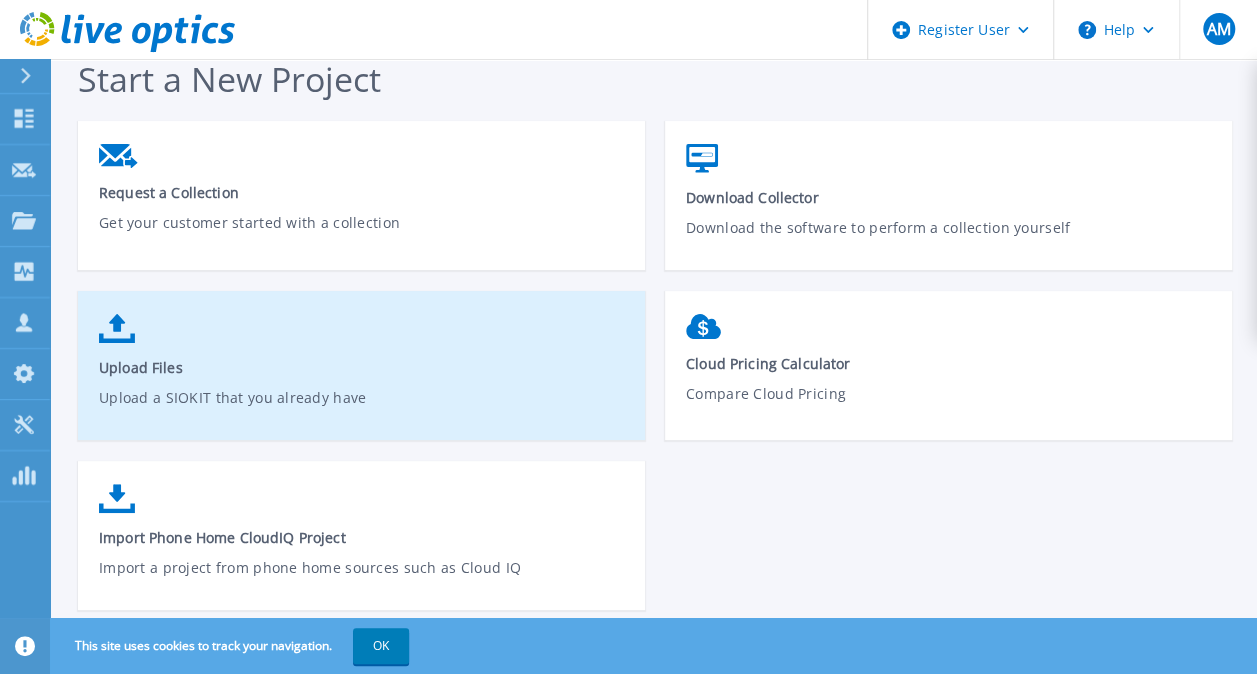 scroll, scrollTop: 37, scrollLeft: 0, axis: vertical 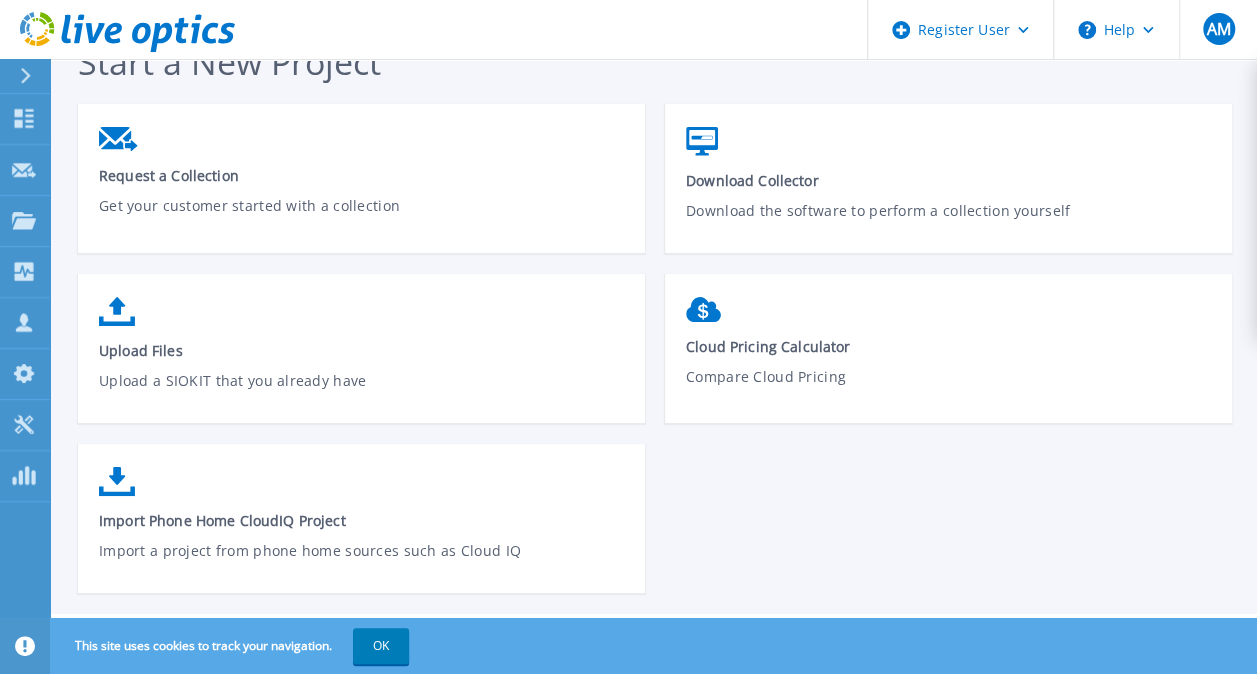 click 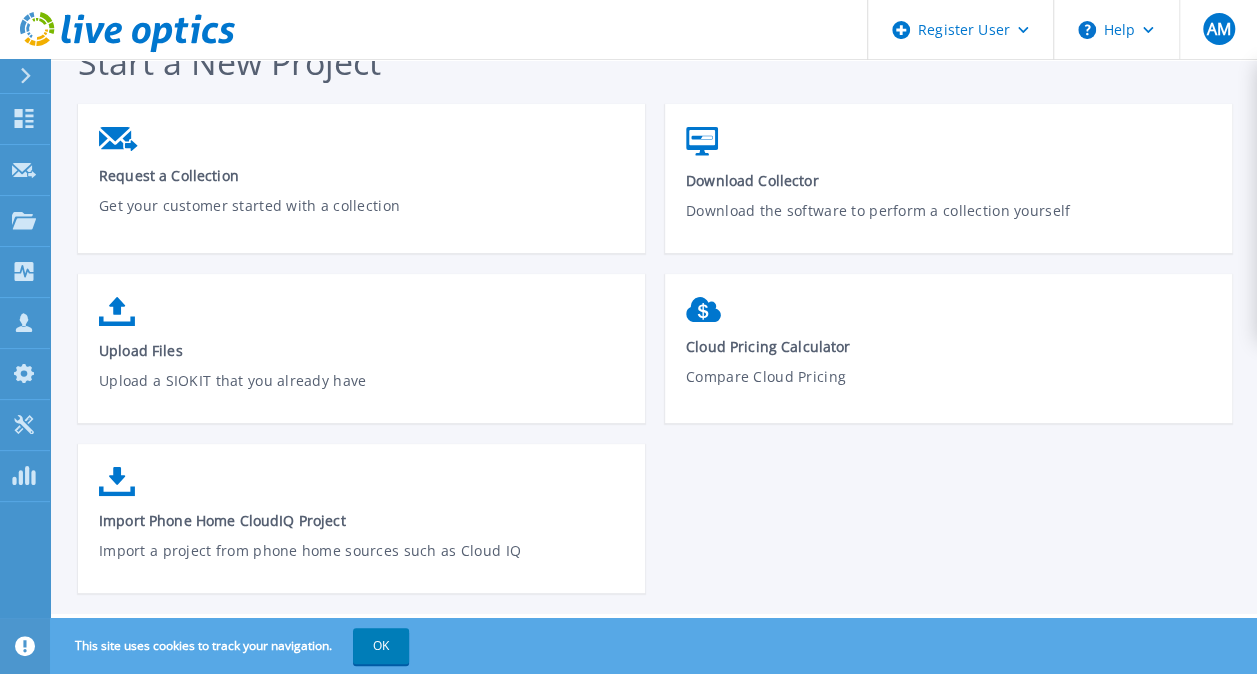 click on "Request a Collection Get your customer started with a collection Download Collector Download the software to perform a collection yourself Upload Files Upload a SIOKIT that you already have Cloud Pricing Calculator Compare Cloud Pricing Import Phone Home CloudIQ Project Import a project from phone home sources such as Cloud IQ" at bounding box center (665, 359) 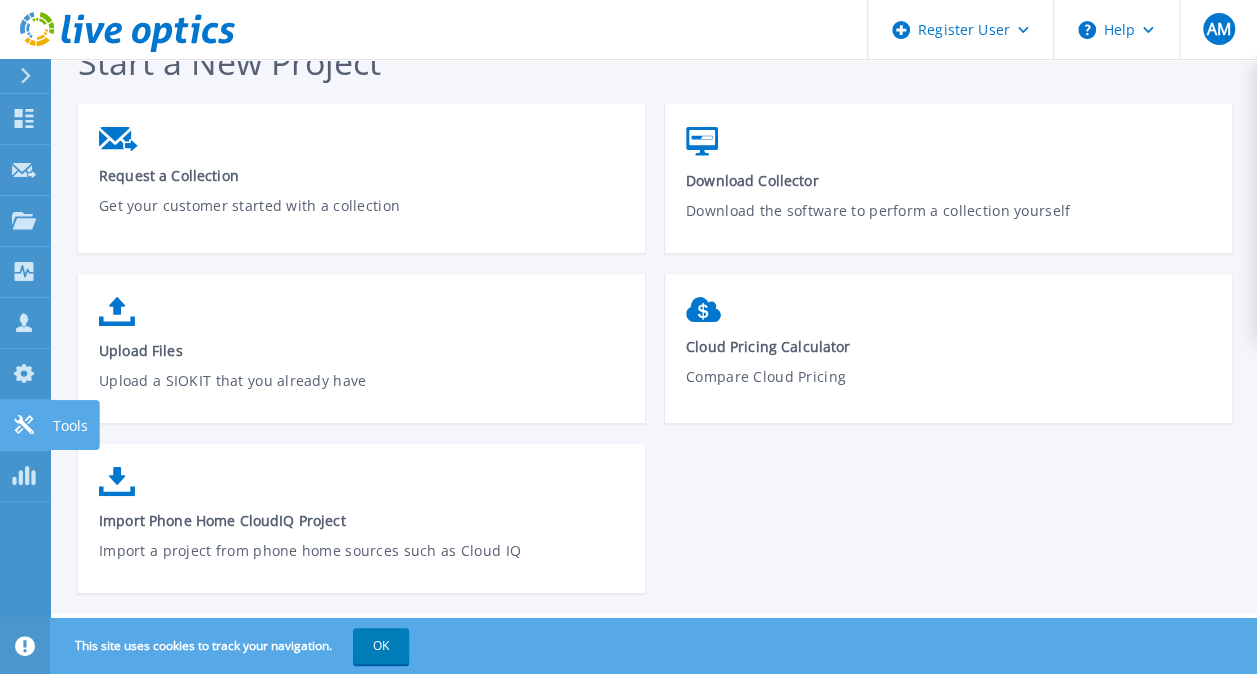 click 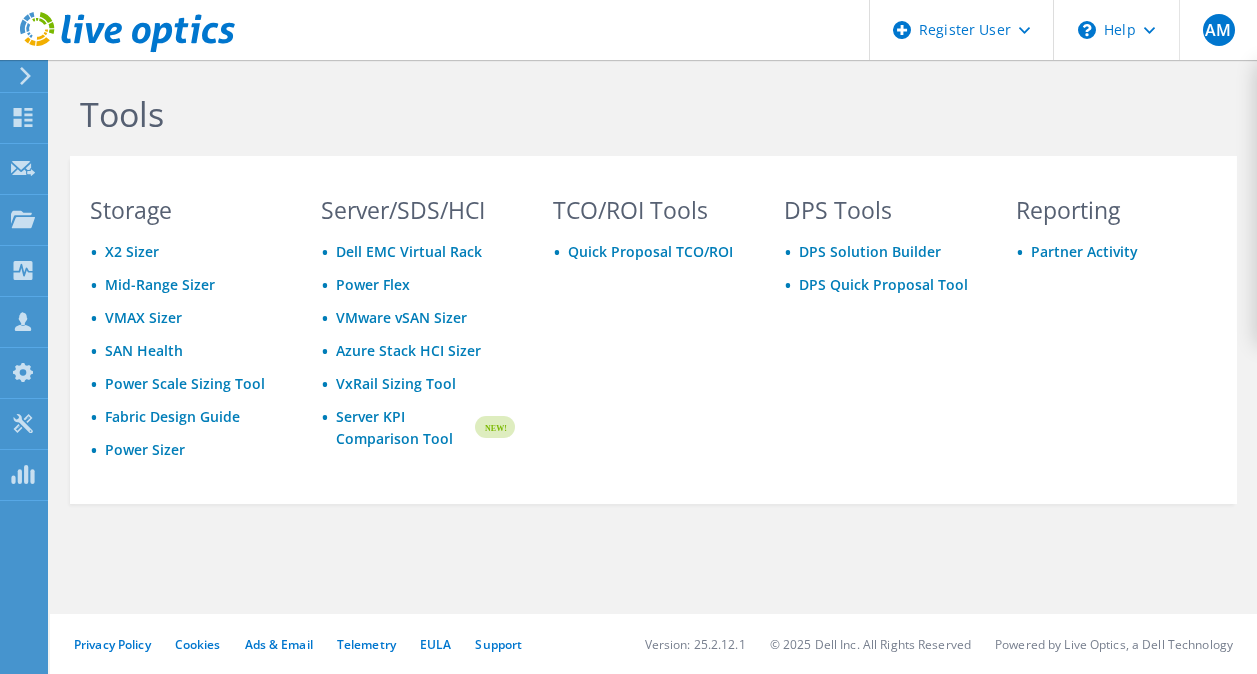 scroll, scrollTop: 0, scrollLeft: 0, axis: both 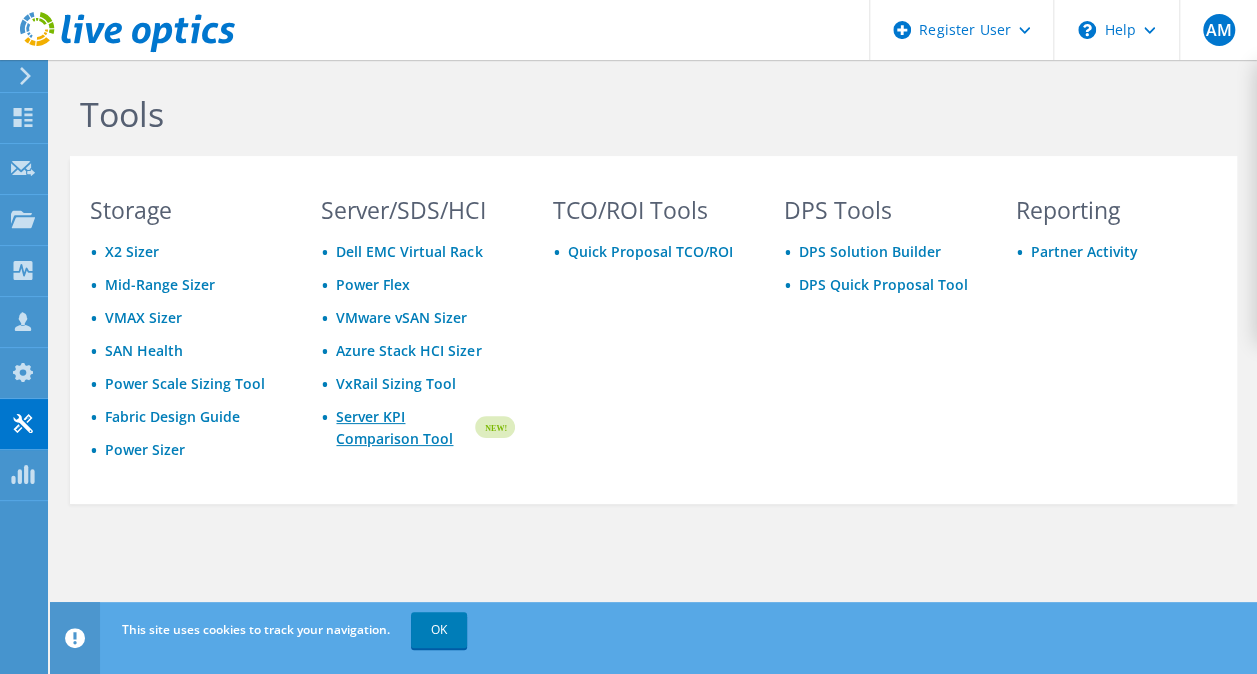 click on "Server KPI Comparison Tool" at bounding box center [403, 428] 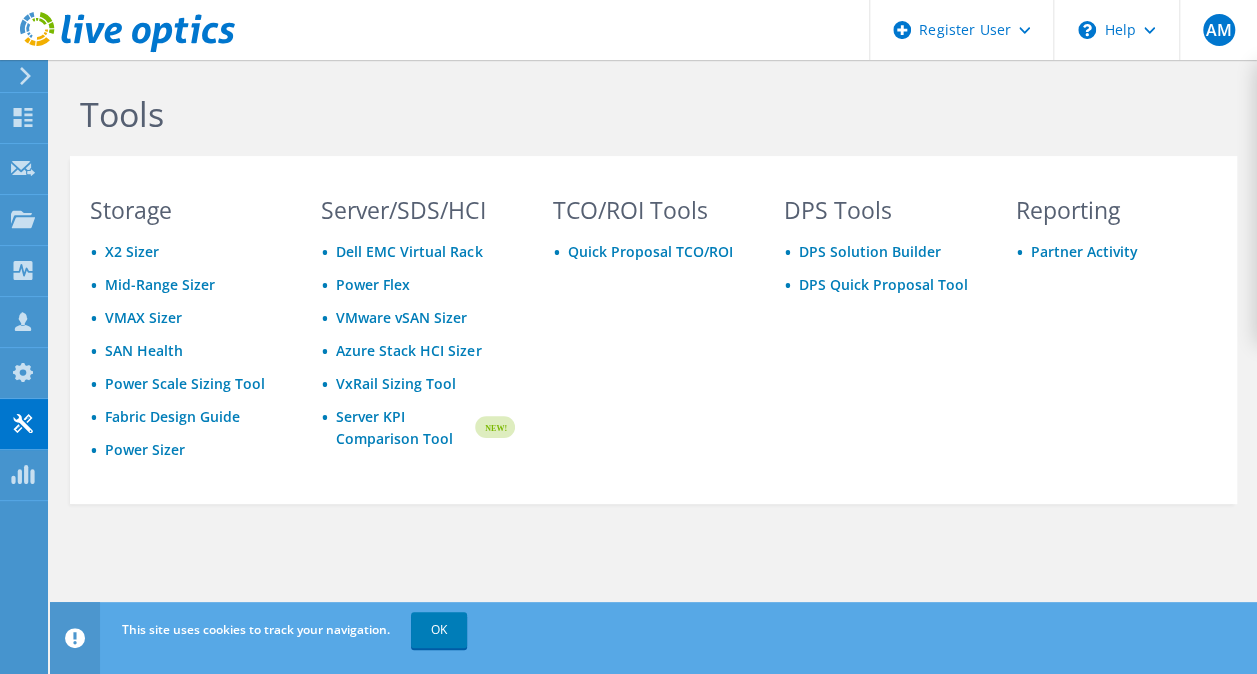 click on "Tools
Storage
X2 Sizer
Mid-Range Sizer
VMAX Sizer
SAN Health
Power Scale Sizing Tool
Fabric Design Guide
Power Sizer
Server/SDS/HCI
Dell EMC Virtual Rack
Power Flex
VMware vSAN Sizer
Azure Stack HCI Sizer
VxRail Sizing Tool" at bounding box center (653, 342) 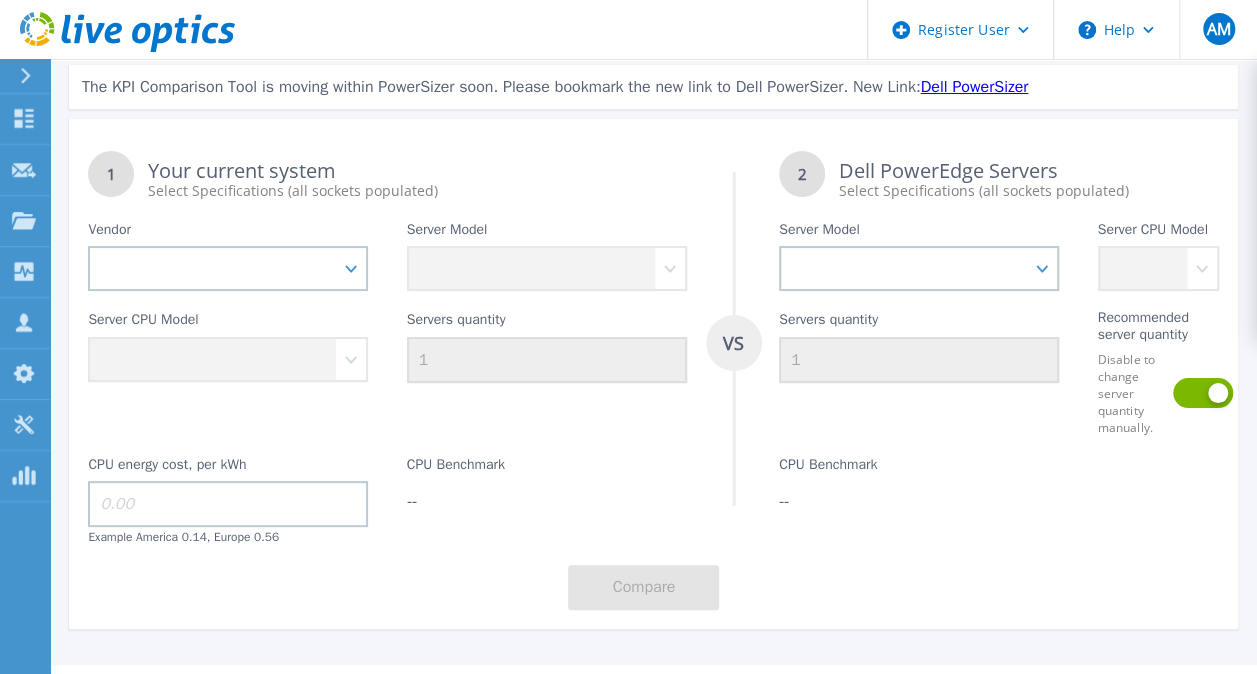 scroll, scrollTop: 0, scrollLeft: 0, axis: both 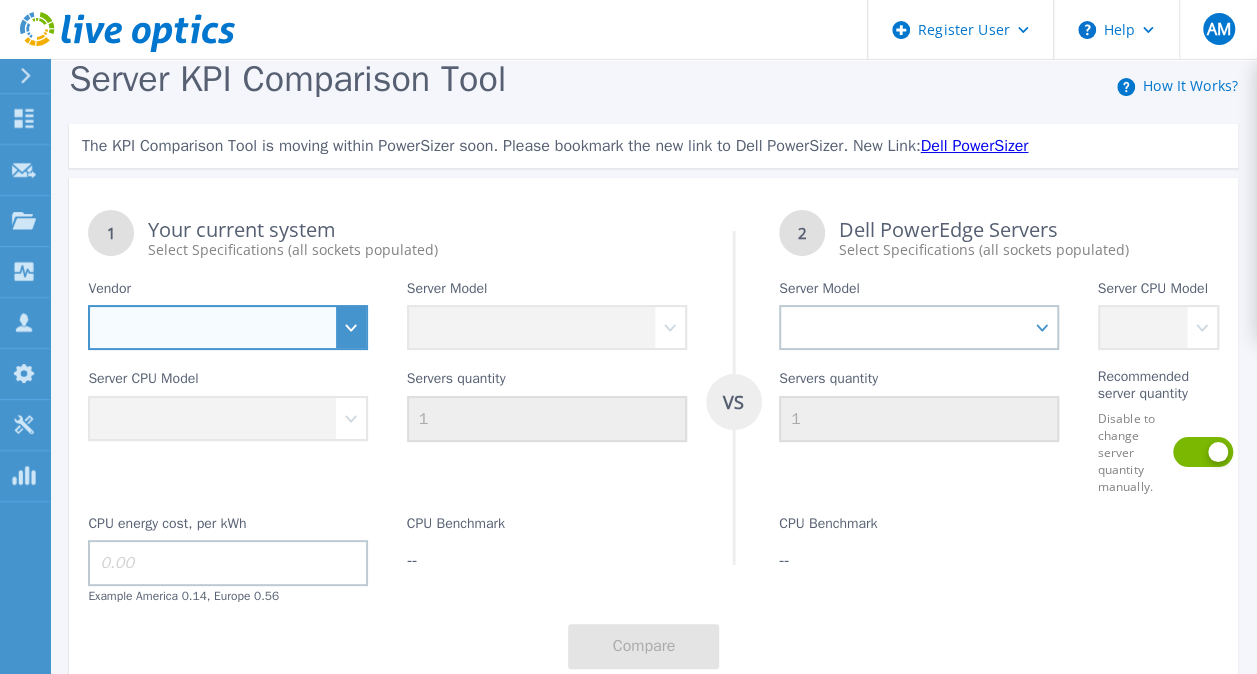 click on "Dell HPE Lenovo Supermicro" at bounding box center (228, 327) 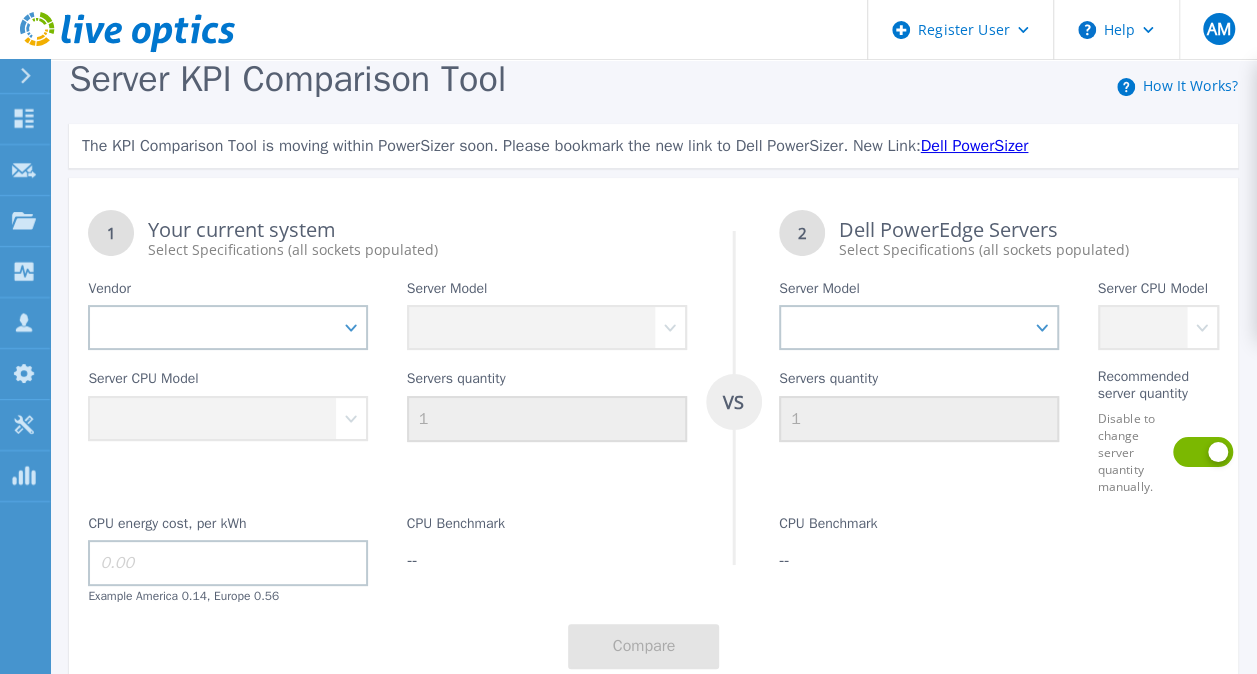 click on "CPU Benchmark --" at bounding box center [547, 550] 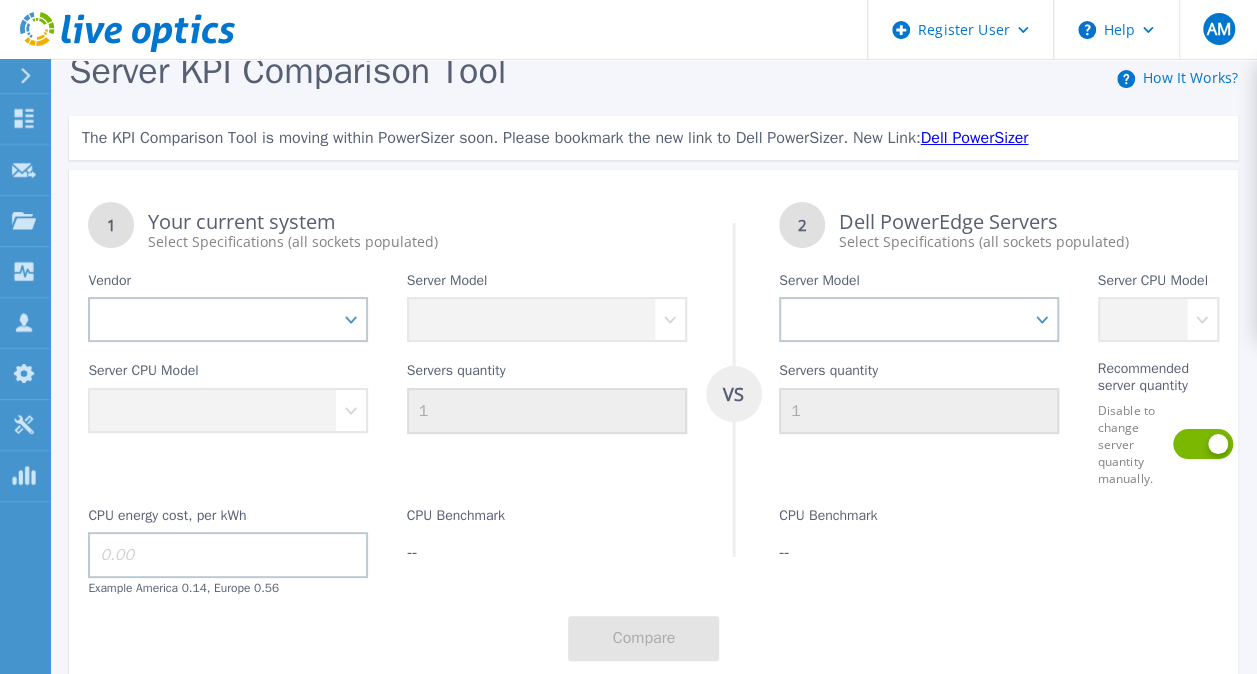 scroll, scrollTop: 0, scrollLeft: 0, axis: both 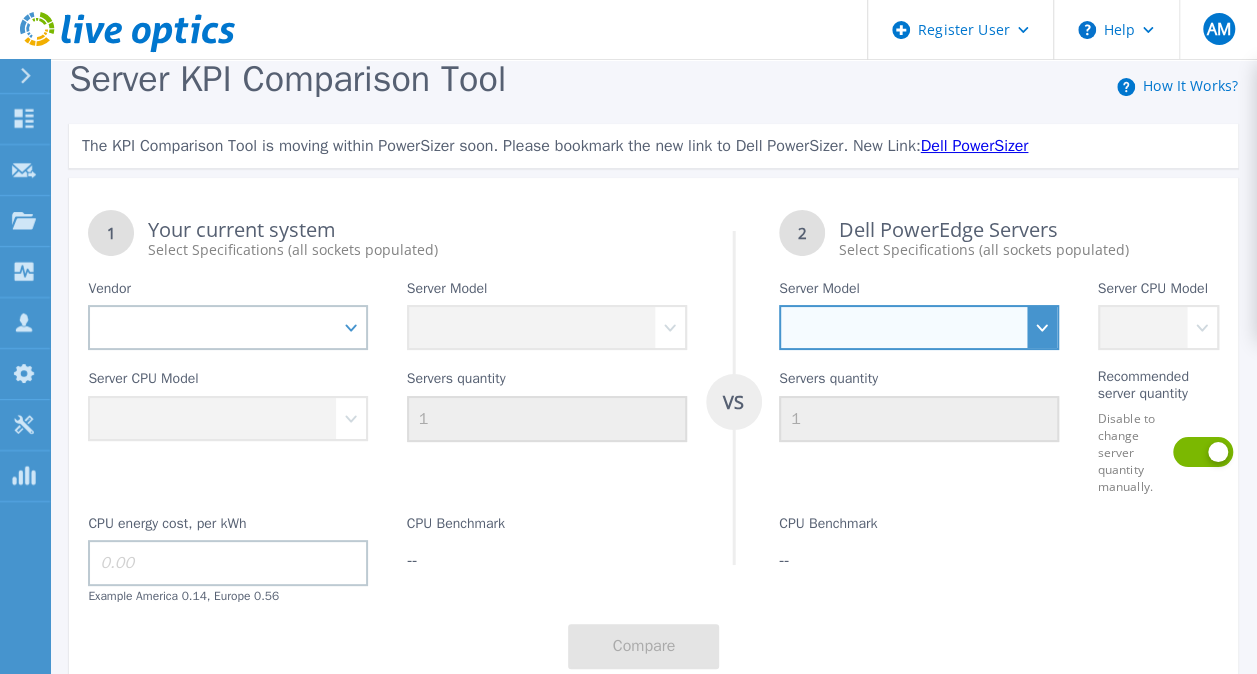 click on "PowerEdge C6520 PowerEdge C6525 PowerEdge HS5610 PowerEdge HS5620 PowerEdge R240 PowerEdge R260 PowerEdge R340 PowerEdge R350 PowerEdge R360 PowerEdge R430 PowerEdge R440 PowerEdge R450 PowerEdge R470 PowerEdge R530 PowerEdge R540 PowerEdge R550 PowerEdge R570 PowerEdge R630 PowerEdge R640 PowerEdge R650 PowerEdge R650xs PowerEdge R6515 PowerEdge R6525 PowerEdge R660 PowerEdge R660xs PowerEdge R6615 PowerEdge R6625 PowerEdge R670 PowerEdge R6715 PowerEdge R6725 PowerEdge R715 PowerEdge R730 PowerEdge R730xd PowerEdge R740 PowerEdge R740xd PowerEdge R740XD2 PowerEdge R750 PowerEdge R750xa PowerEdge R750xs PowerEdge R7515 PowerEdge R7525 PowerEdge R760 PowerEdge R760XA PowerEdge R760XD2 PowerEdge R760XS PowerEdge R7615 PowerEdge R7625 PowerEdge R770 PowerEdge R7715 PowerEdge R7725 PowerEdge R815 PowerEdge R830 PowerEdge R840 PowerEdge R860 PowerEdge R940 PowerEdge R940xa PowerEdge R960 PowerEdge T140 PowerEdge T160 PowerEdge T340 PowerEdge T350 PowerEdge T360 PowerEdge T430 PowerEdge T440 PowerEdge T550" at bounding box center [919, 327] 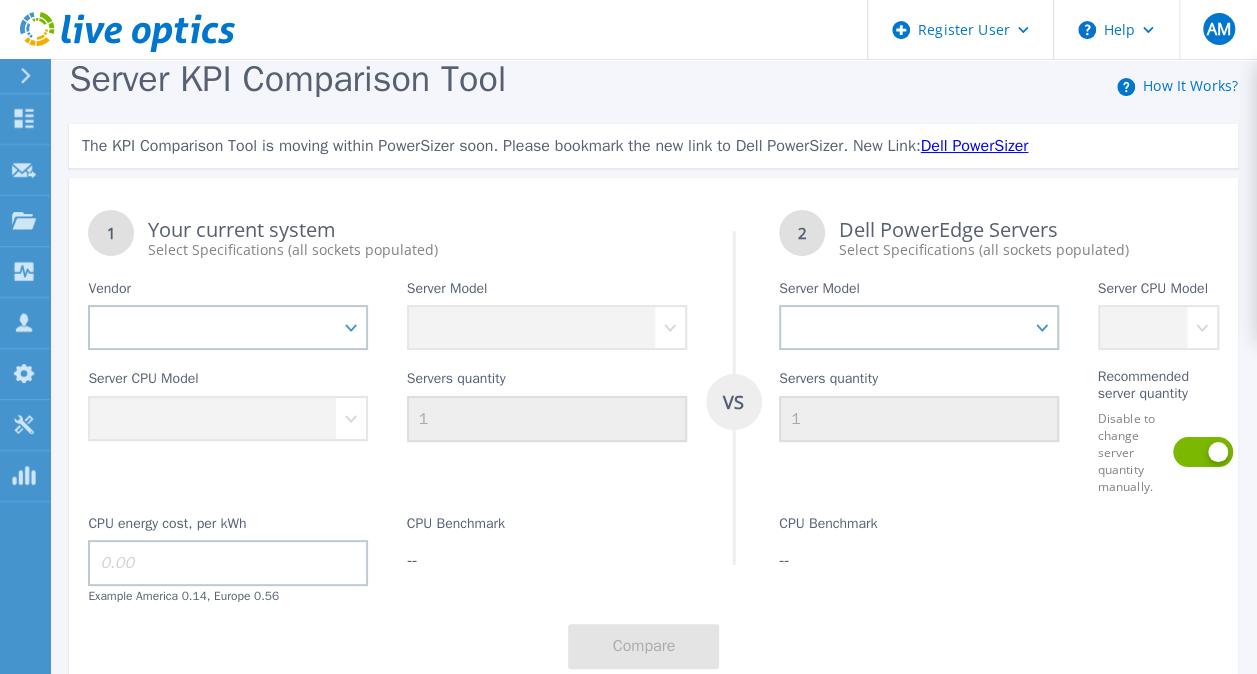 click on "--" at bounding box center (919, 560) 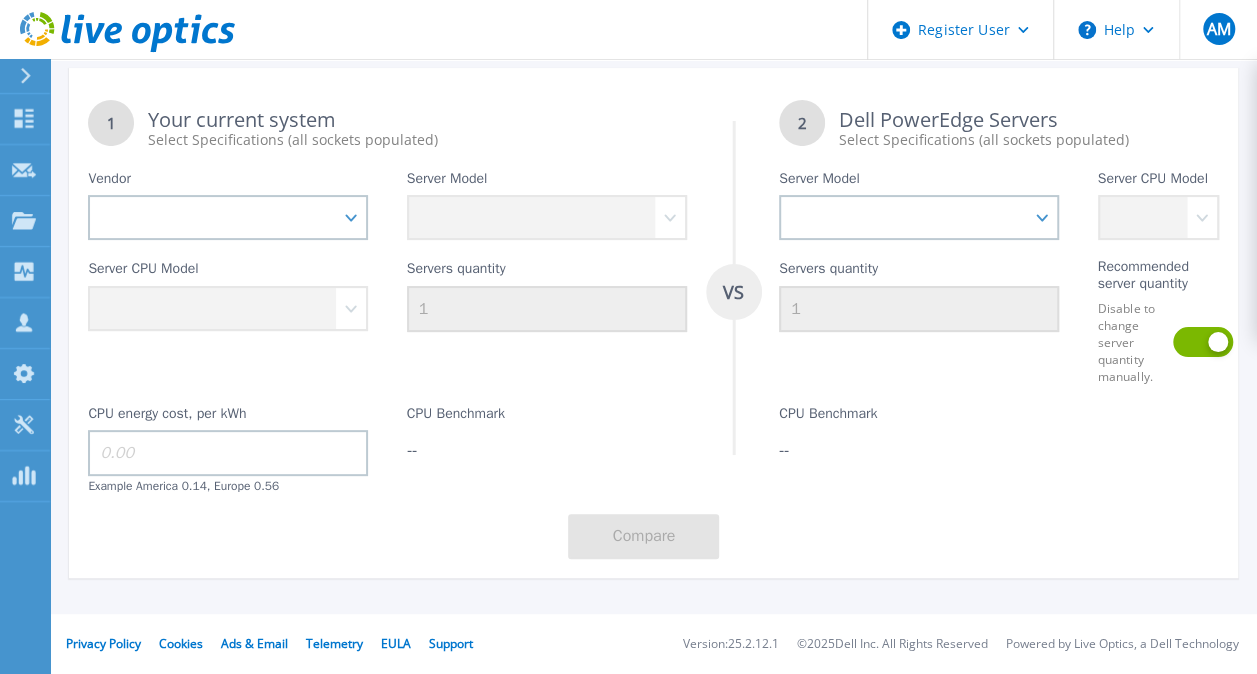 scroll, scrollTop: 123, scrollLeft: 0, axis: vertical 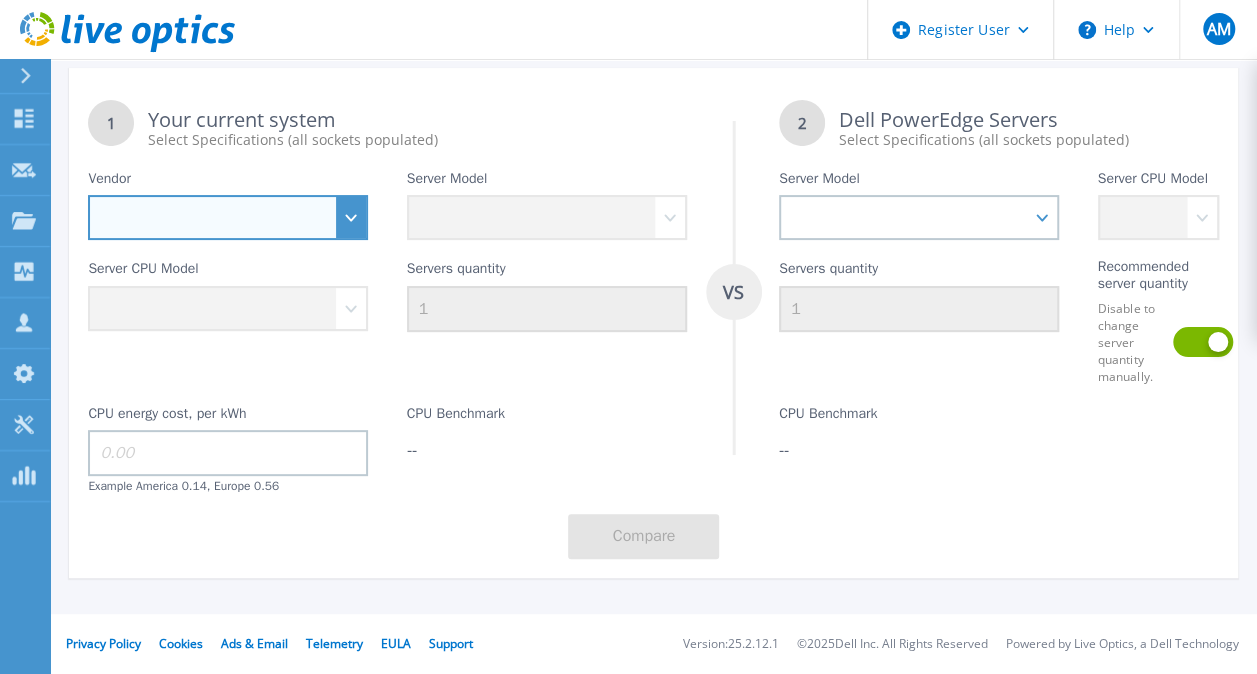 click on "Dell HPE Lenovo Supermicro" at bounding box center [228, 217] 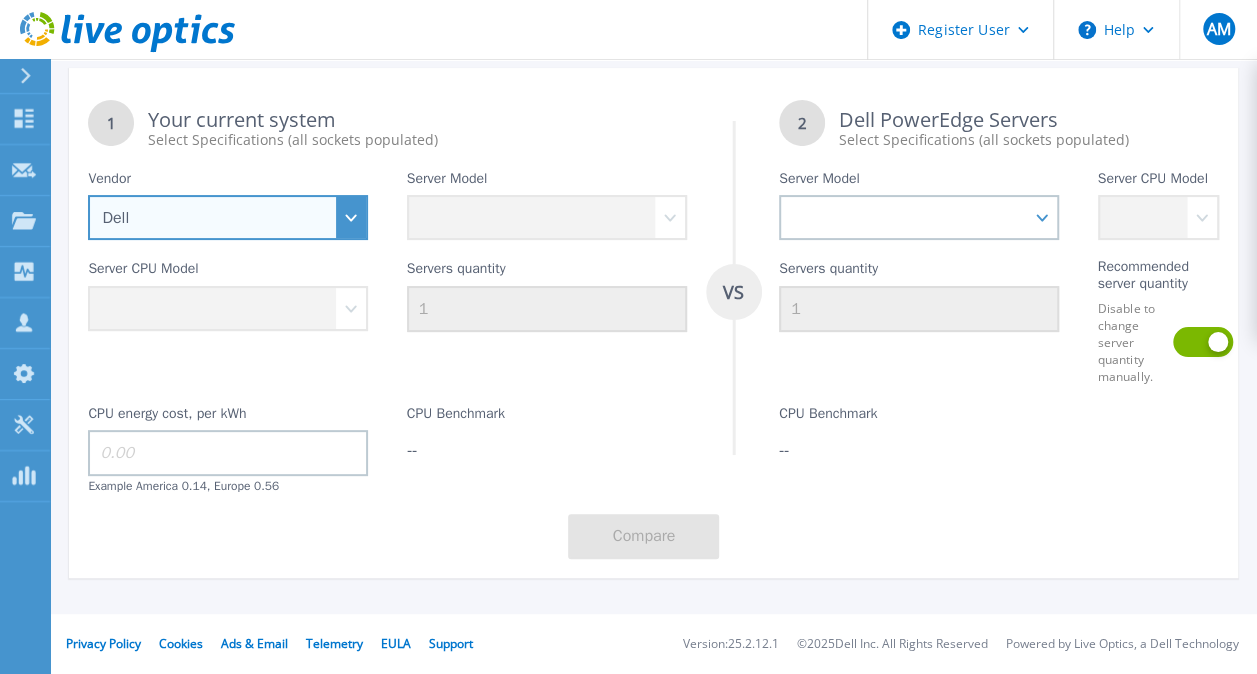 click on "Dell HPE Lenovo Supermicro" at bounding box center [228, 217] 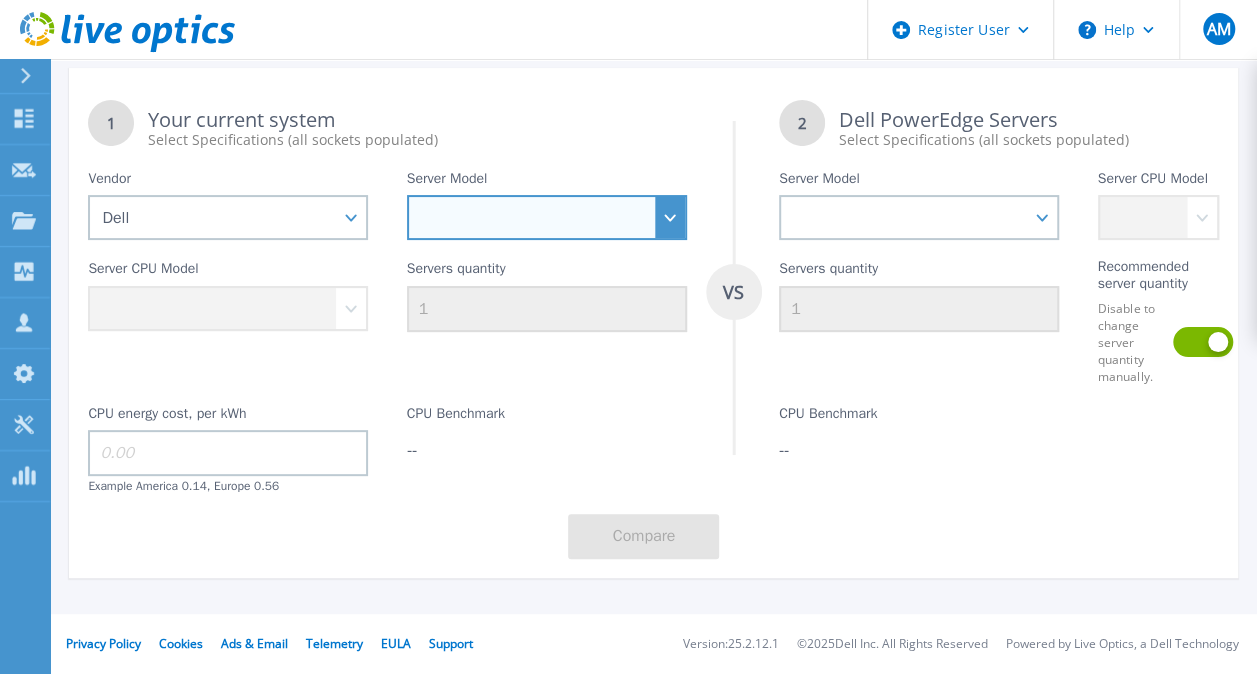click on "PowerEdge C6520 PowerEdge C6525 PowerEdge HS5610 PowerEdge HS5620 PowerEdge R240 PowerEdge R260 PowerEdge R340 PowerEdge R350 PowerEdge R360 PowerEdge R430 PowerEdge R440 PowerEdge R450 PowerEdge R470 PowerEdge R530 PowerEdge R540 PowerEdge R550 PowerEdge R570 PowerEdge R630 PowerEdge R640 PowerEdge R650 PowerEdge R650xs PowerEdge R6515 PowerEdge R6525 PowerEdge R660 PowerEdge R660xs PowerEdge R6615 PowerEdge R6625 PowerEdge R670 PowerEdge R6715 PowerEdge R6725 PowerEdge R715 PowerEdge R730 PowerEdge R730xd PowerEdge R740 PowerEdge R740xd PowerEdge R740XD2 PowerEdge R750 PowerEdge R750xa PowerEdge R750xs PowerEdge R7515 PowerEdge R7525 PowerEdge R760 PowerEdge R760XA PowerEdge R760XD2 PowerEdge R760XS PowerEdge R7615 PowerEdge R7625 PowerEdge R770 PowerEdge R7715 PowerEdge R7725 PowerEdge R815 PowerEdge R830 PowerEdge R840 PowerEdge R860 PowerEdge R940 PowerEdge R940xa PowerEdge R960 PowerEdge T140 PowerEdge T160 PowerEdge T340 PowerEdge T350 PowerEdge T360 PowerEdge T430 PowerEdge T440 PowerEdge T550" at bounding box center [547, 217] 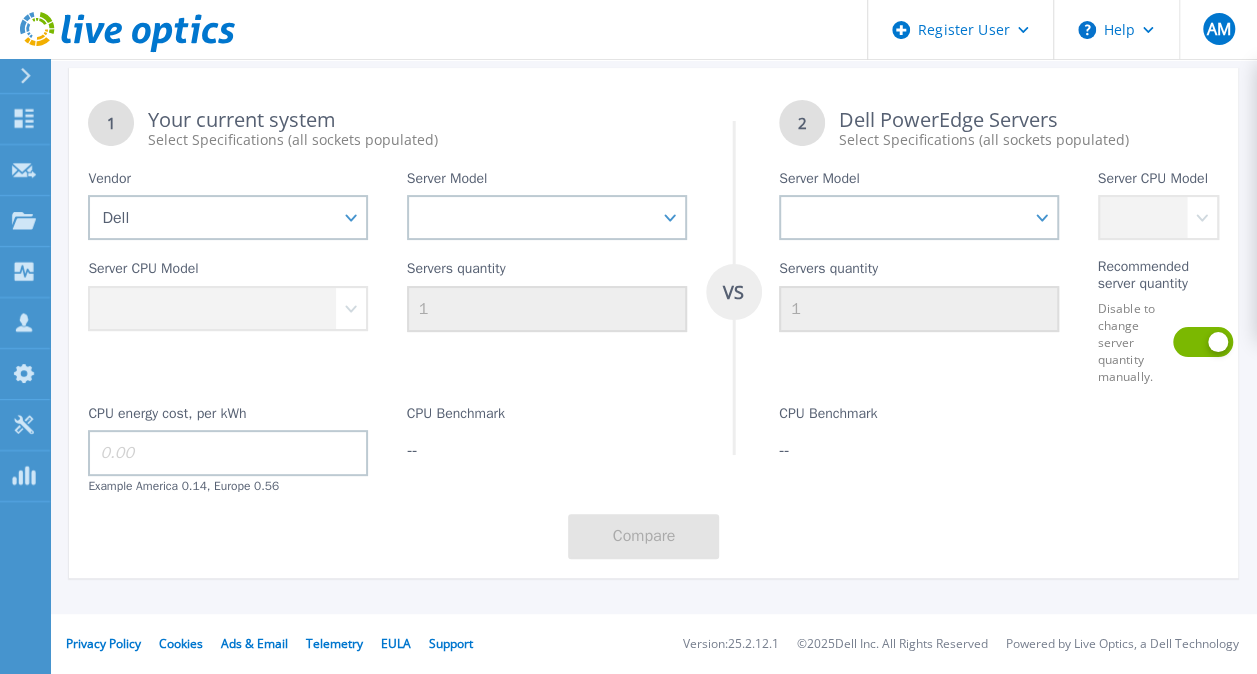 click on "1 Your current system Select Specifications (all sockets populated) VS 2 Dell PowerEdge Servers Select Specifications (all sockets populated) Vendor Dell HPE Lenovo Supermicro Server Model PowerEdge C6520 PowerEdge C6525 PowerEdge HS5610 PowerEdge HS5620 PowerEdge R240 PowerEdge R260 PowerEdge R340 PowerEdge R350 PowerEdge R360 PowerEdge R430 PowerEdge R440 PowerEdge R450 PowerEdge R470 PowerEdge R530 PowerEdge R540 PowerEdge R550 PowerEdge R570 PowerEdge R630 PowerEdge R640 PowerEdge R650 PowerEdge R650xs PowerEdge R6515 PowerEdge R6525 PowerEdge R660 PowerEdge R660xs PowerEdge R6615 PowerEdge R6625 PowerEdge R670 PowerEdge R6715 PowerEdge R6725 PowerEdge R715 PowerEdge R730 PowerEdge R730xd PowerEdge R740 PowerEdge R740xd PowerEdge R740XD2 PowerEdge R750 PowerEdge R750xa PowerEdge R750xs PowerEdge R7515 PowerEdge R7525 PowerEdge R760 PowerEdge R760XA PowerEdge R760XD2 PowerEdge R760XS PowerEdge R7615 PowerEdge R7625 PowerEdge R770 PowerEdge R7715 PowerEdge R7725 PowerEdge R815 PowerEdge R830 PowerEdge R840" at bounding box center (653, 329) 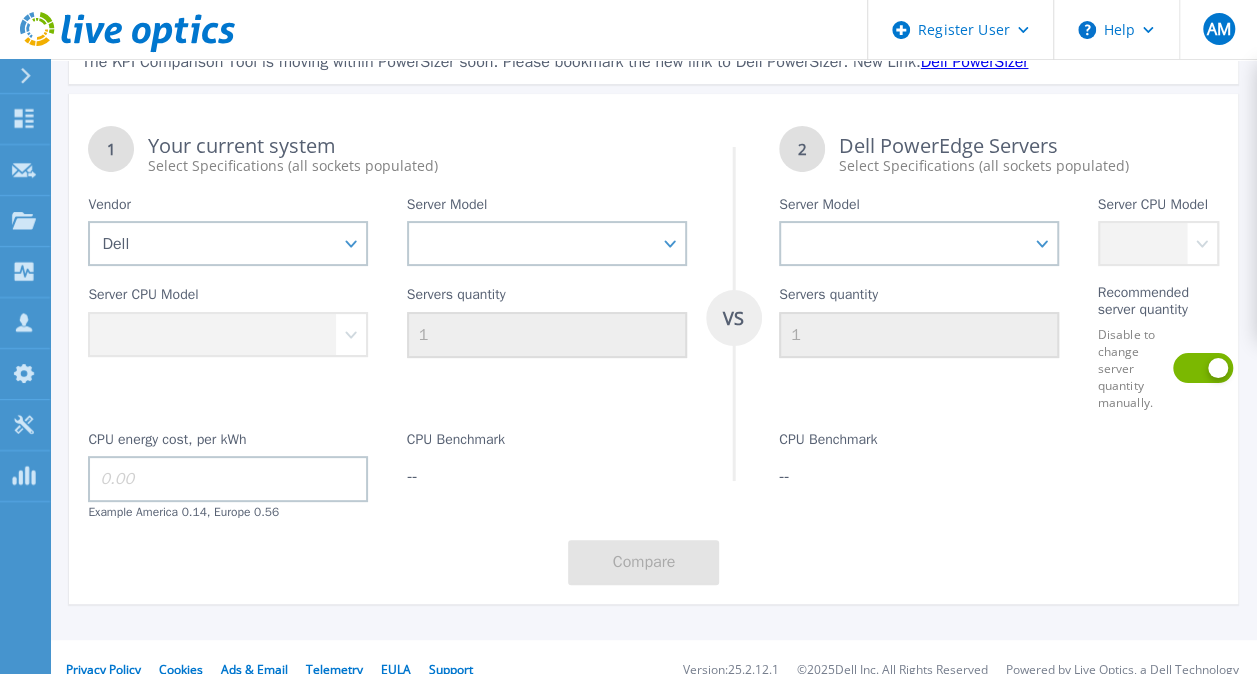 scroll, scrollTop: 28, scrollLeft: 0, axis: vertical 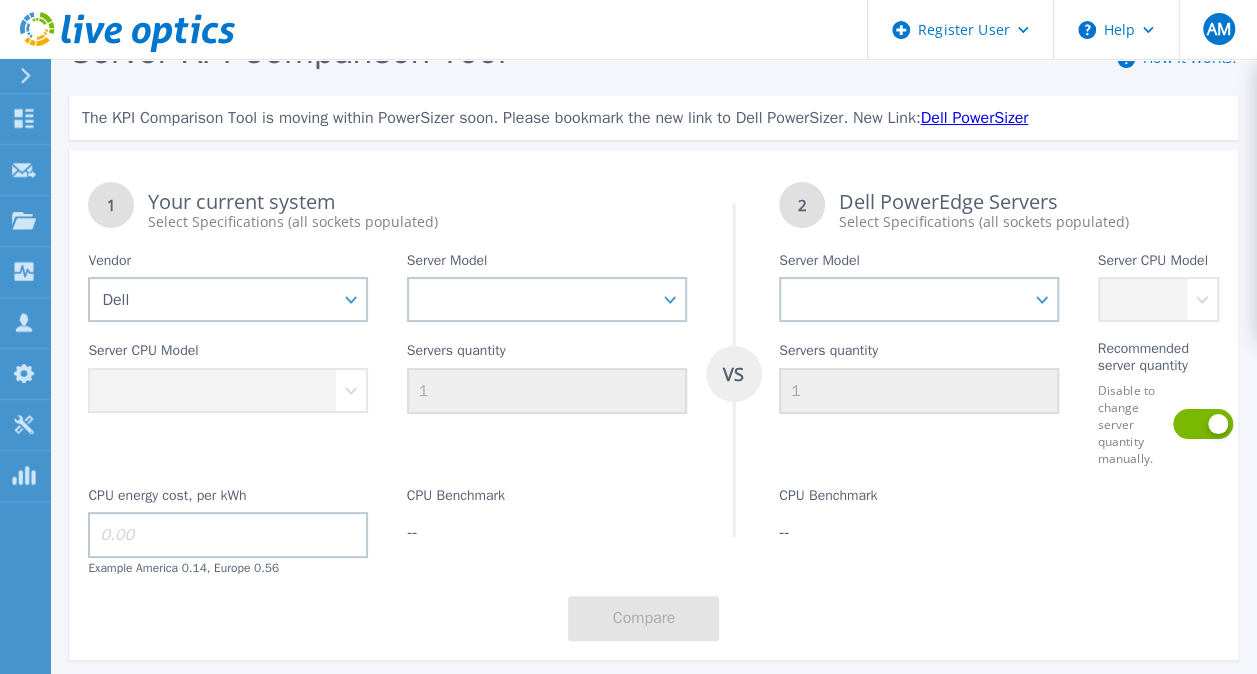 click on "VS" 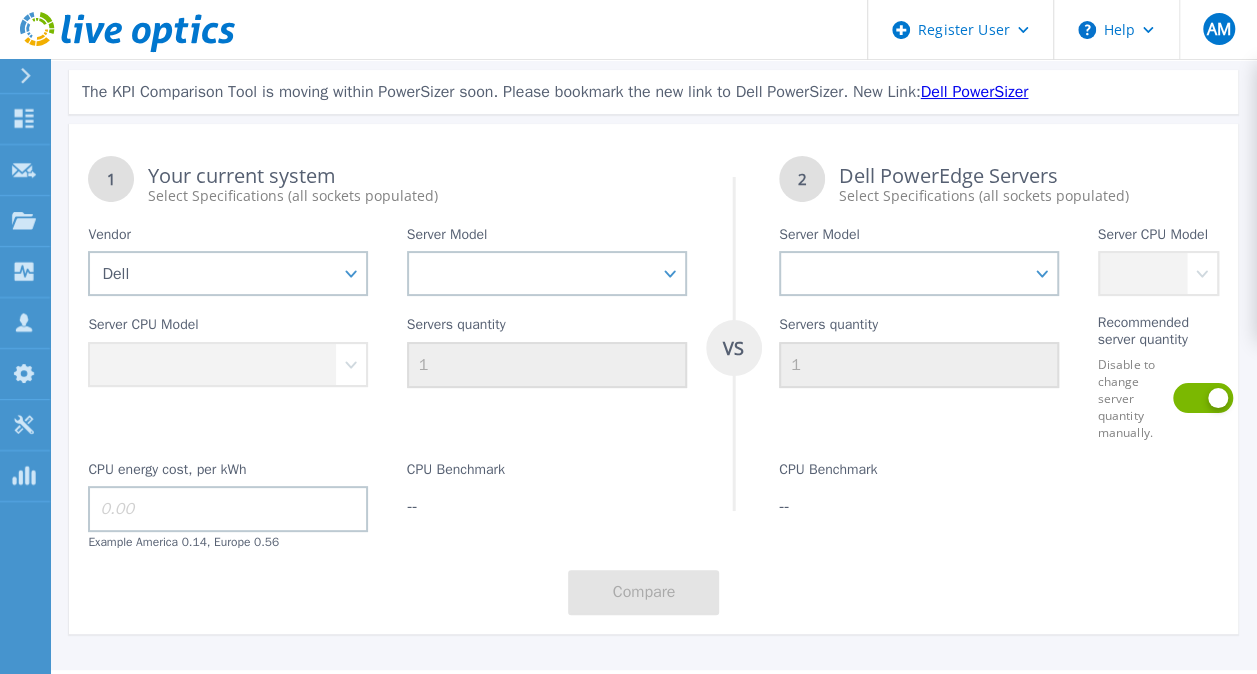 scroll, scrollTop: 23, scrollLeft: 0, axis: vertical 